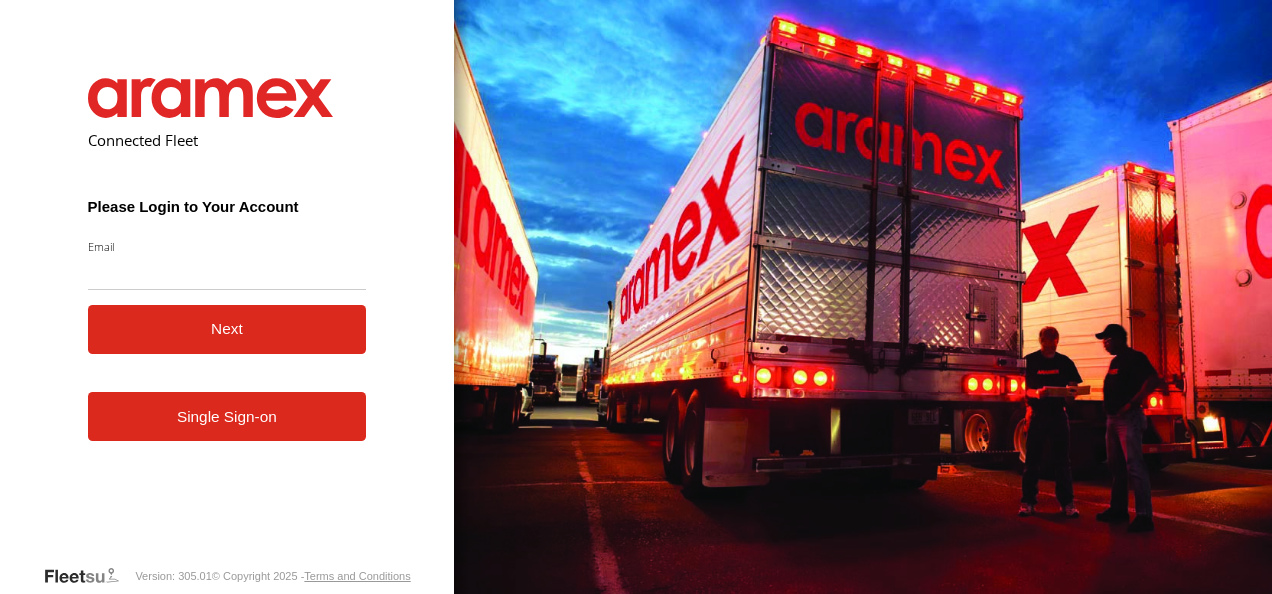 scroll, scrollTop: 0, scrollLeft: 0, axis: both 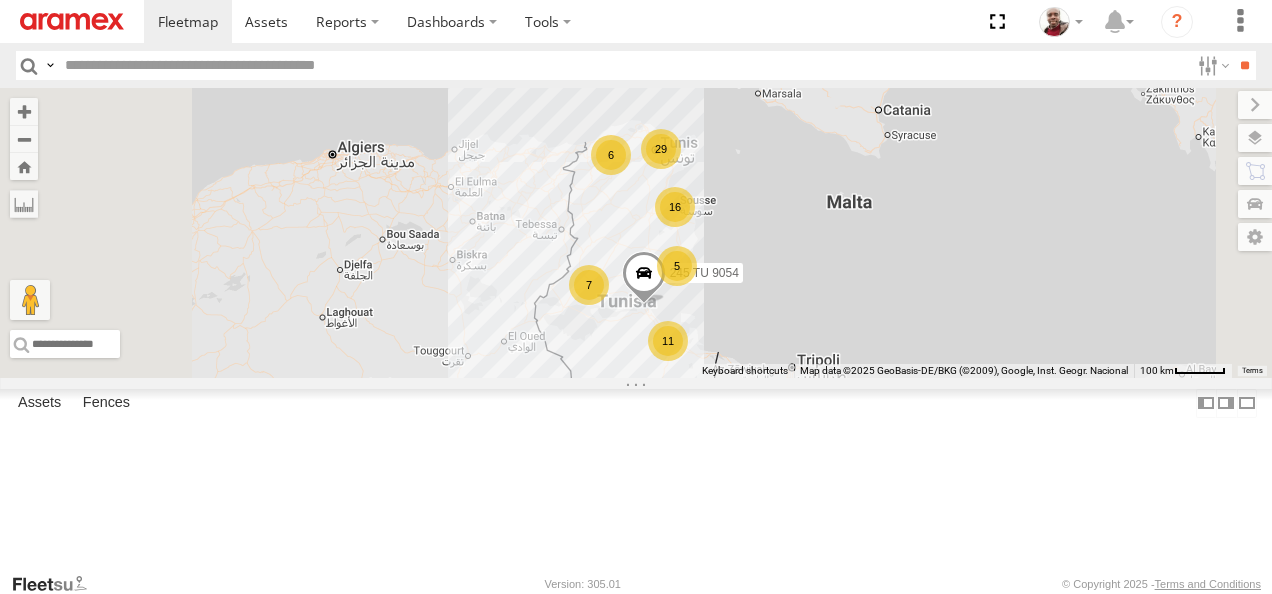 click on "241 TU 8761" at bounding box center (0, 0) 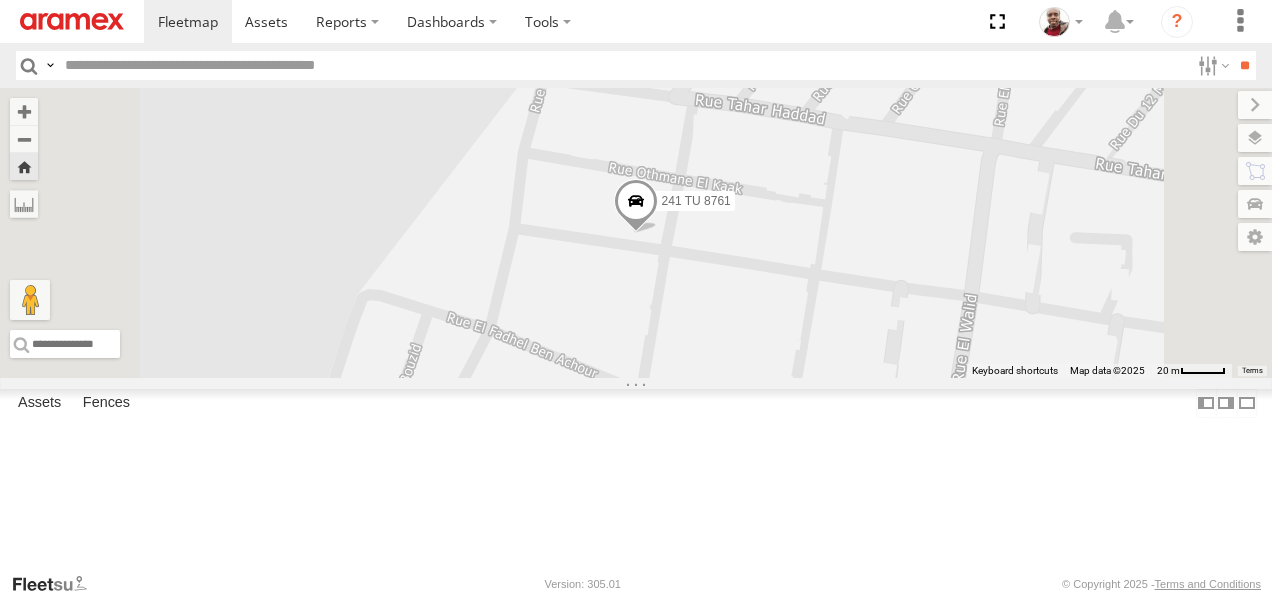 click at bounding box center (636, 207) 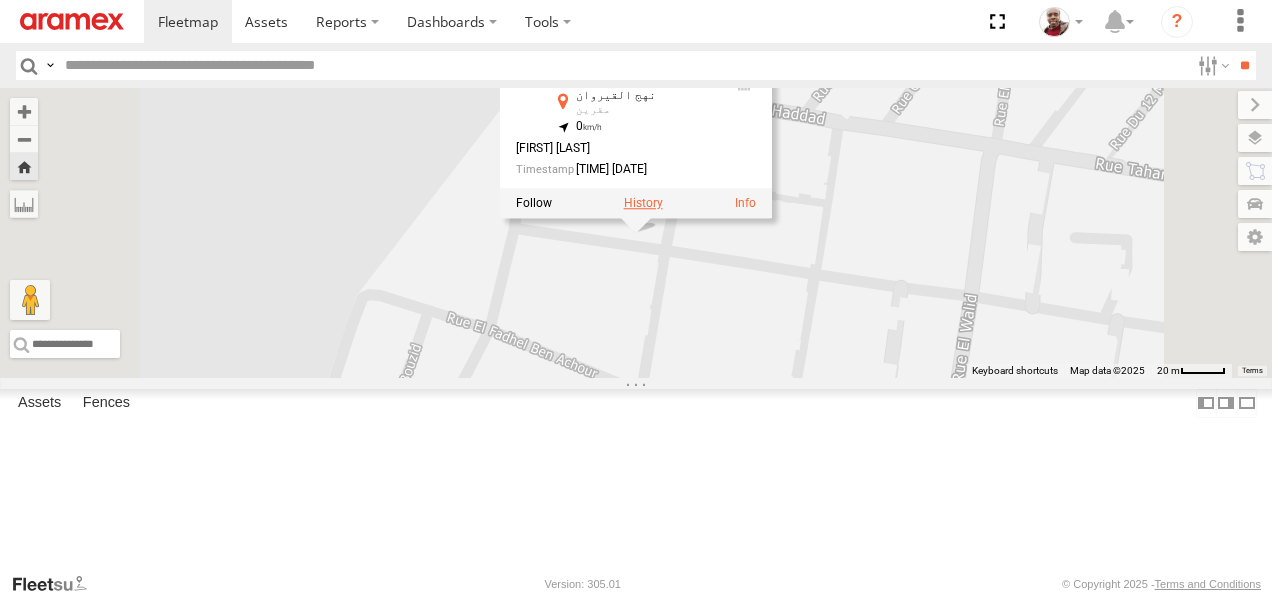 click at bounding box center (643, 204) 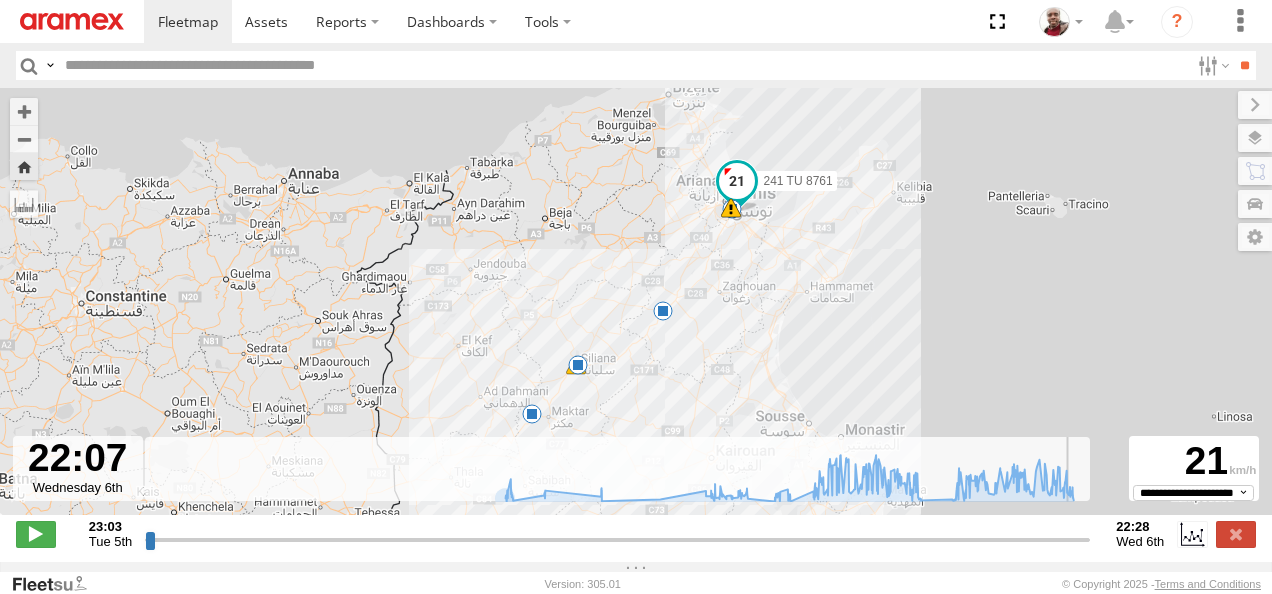 drag, startPoint x: 150, startPoint y: 550, endPoint x: 1071, endPoint y: 457, distance: 925.68353 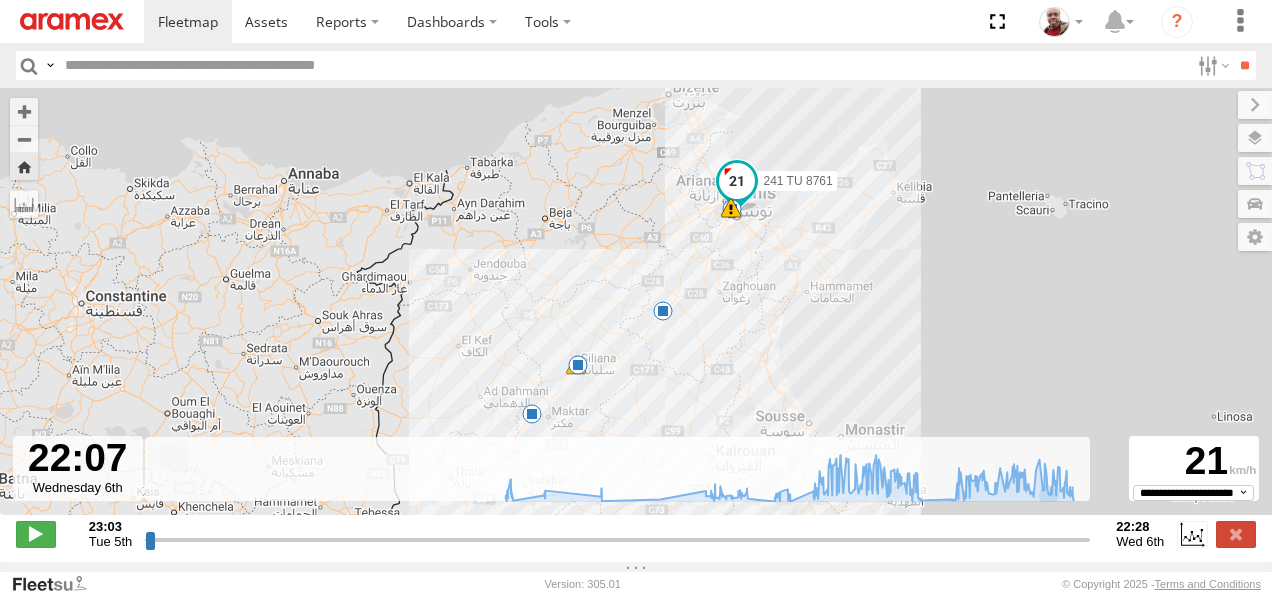 click at bounding box center [663, 311] 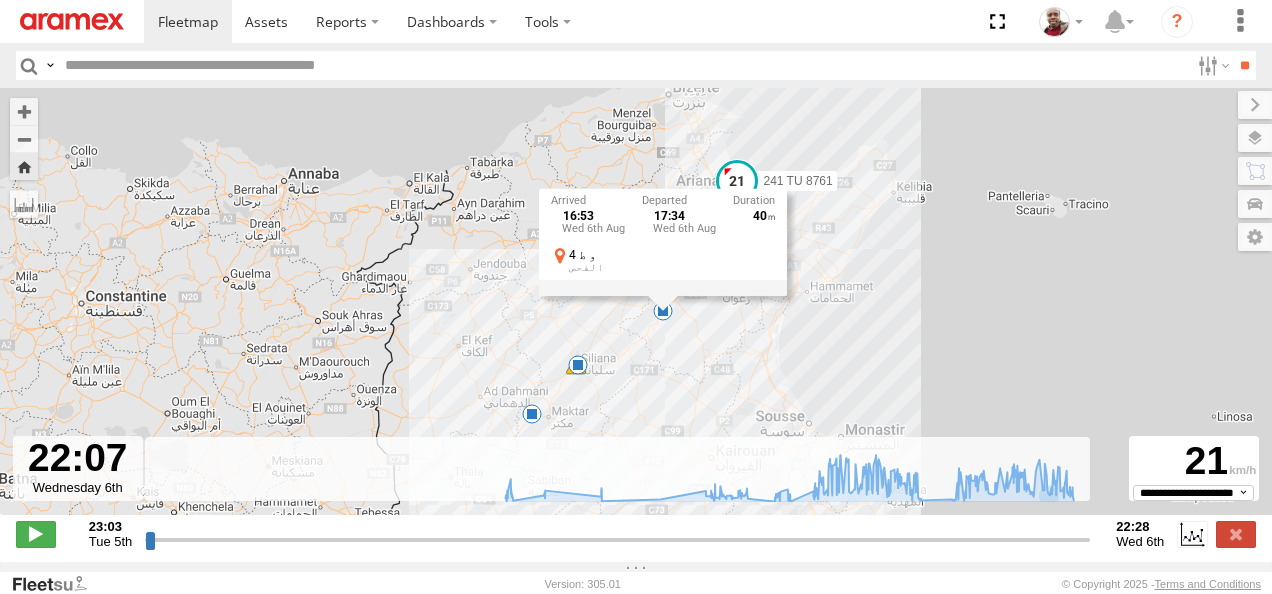 click at bounding box center (578, 365) 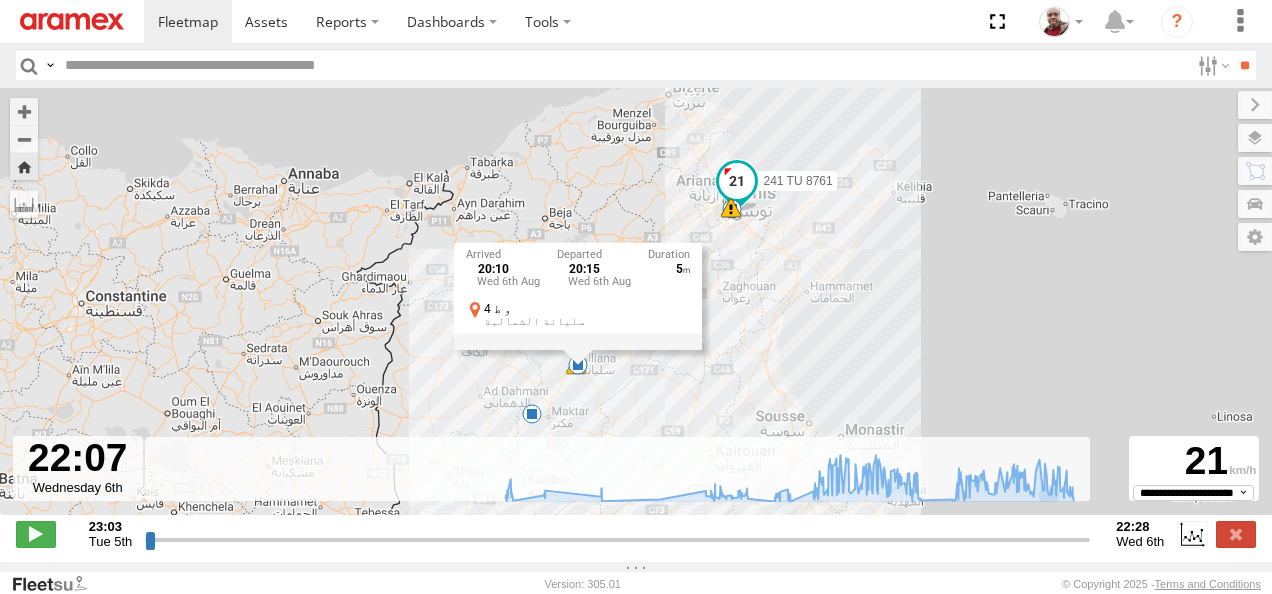 click on "241 TU 8761 [TIME] Wed [TIME] Wed [TIME] Wed [TIME] Wed [TIME] Wed [TIME] Wed 17 [TIME] Wed 6th Aug [TIME] Wed 6th Aug 5 و ط 4 [STATE] [STATE]" at bounding box center [636, 312] 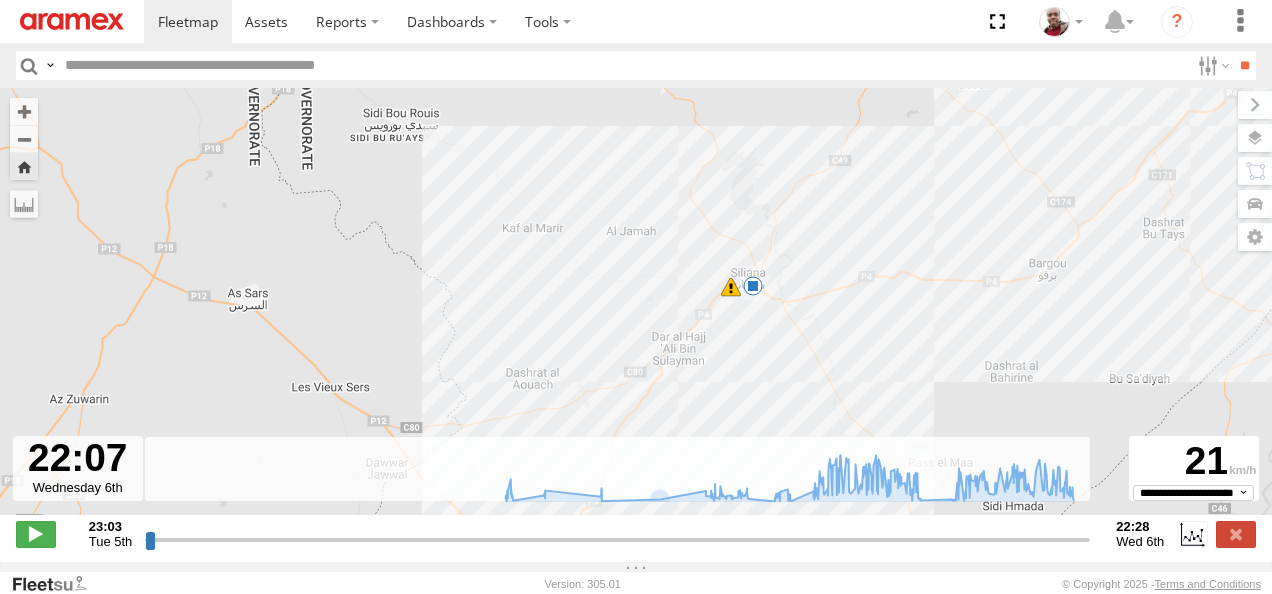 click at bounding box center (731, 287) 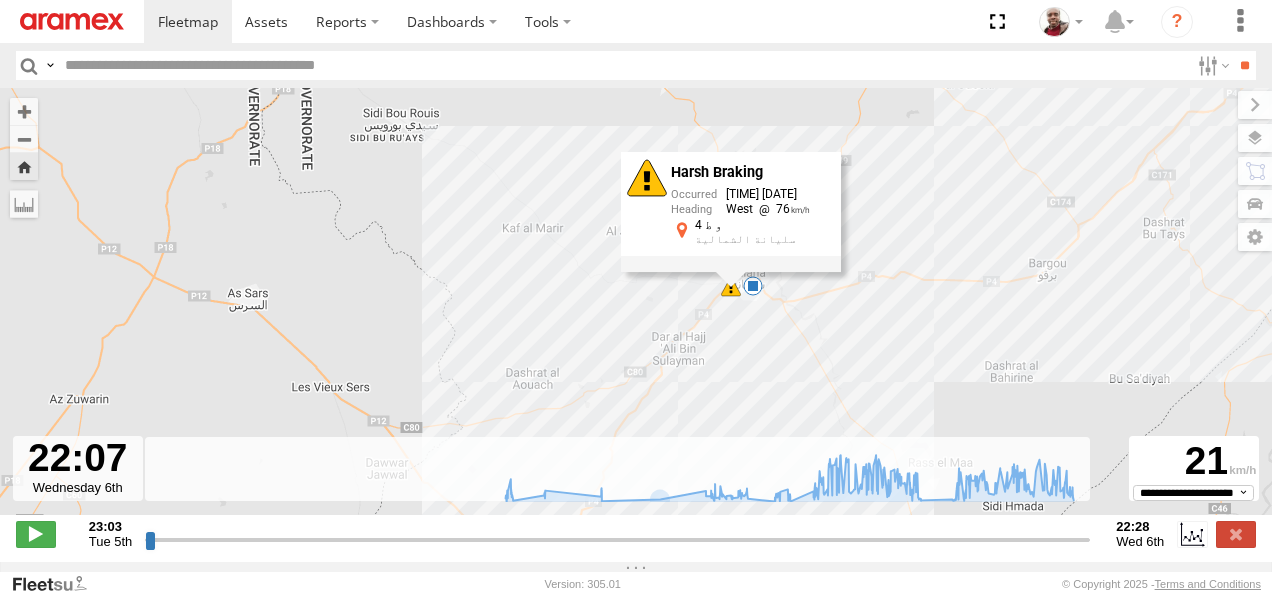click on "241 TU 8761 [TIME] Wed [TIME] Wed [TIME] Wed [TIME] Wed [TIME] Wed [TIME] Wed Harsh Braking [TIME] [DATE] West 76 و ط 4 [STATE] [STATE]" at bounding box center [636, 312] 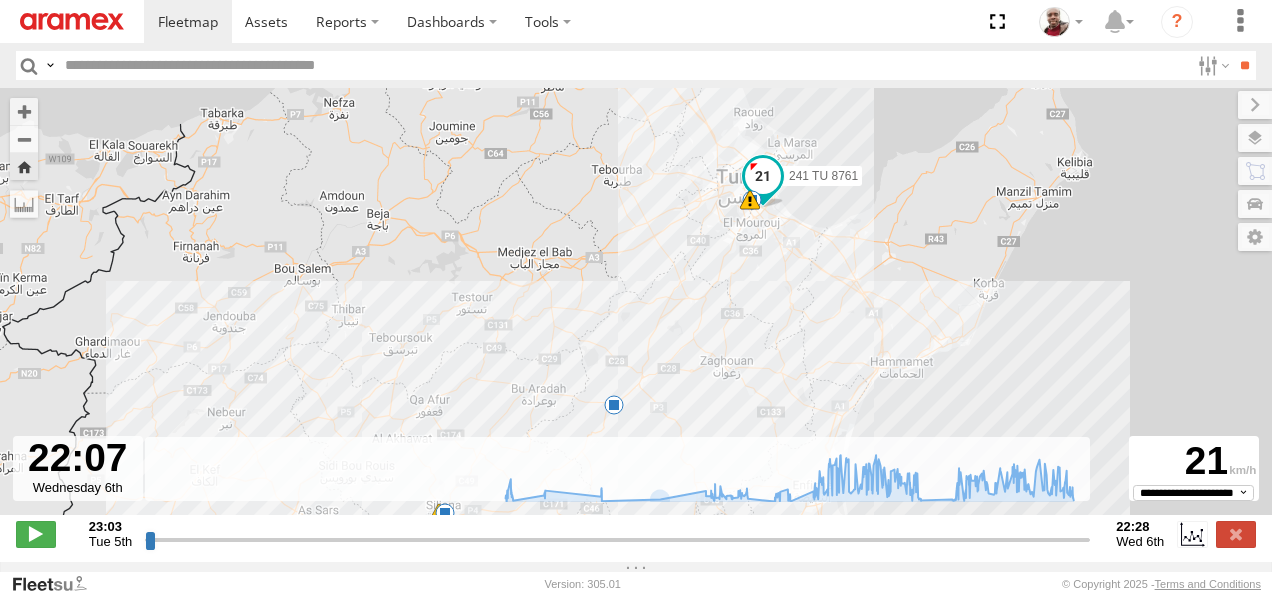 click on "241 TU 8761 [TIME] Wed [TIME] Wed [TIME] Wed [TIME] Wed [TIME] Wed [TIME] Wed 17" at bounding box center (636, 312) 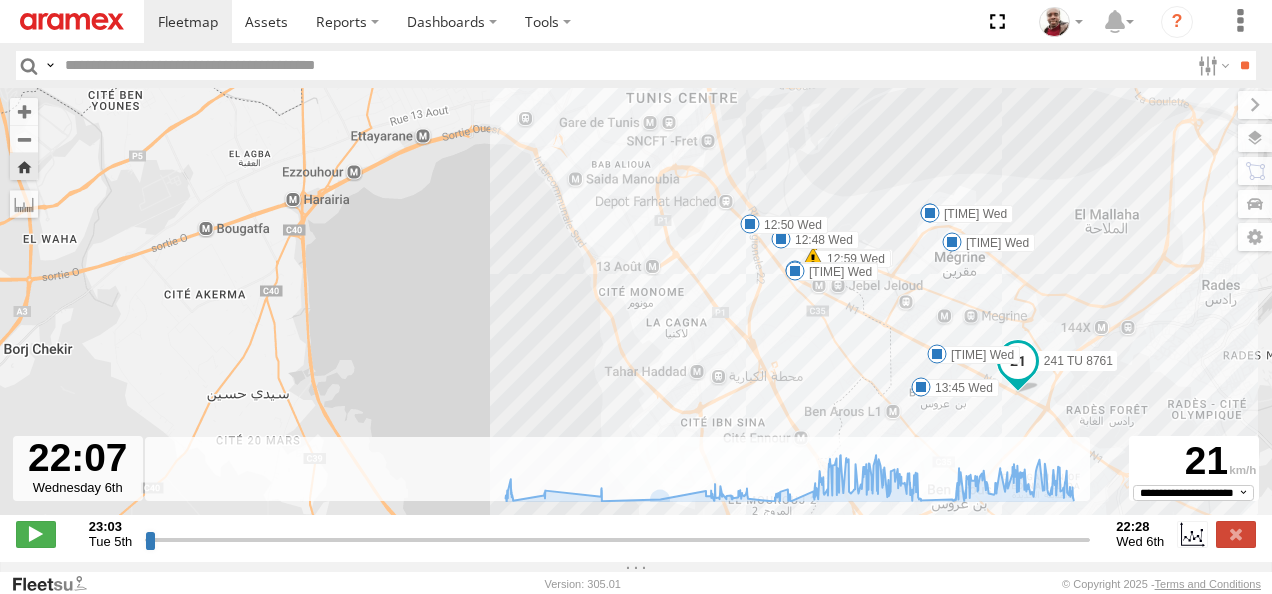 click at bounding box center (813, 258) 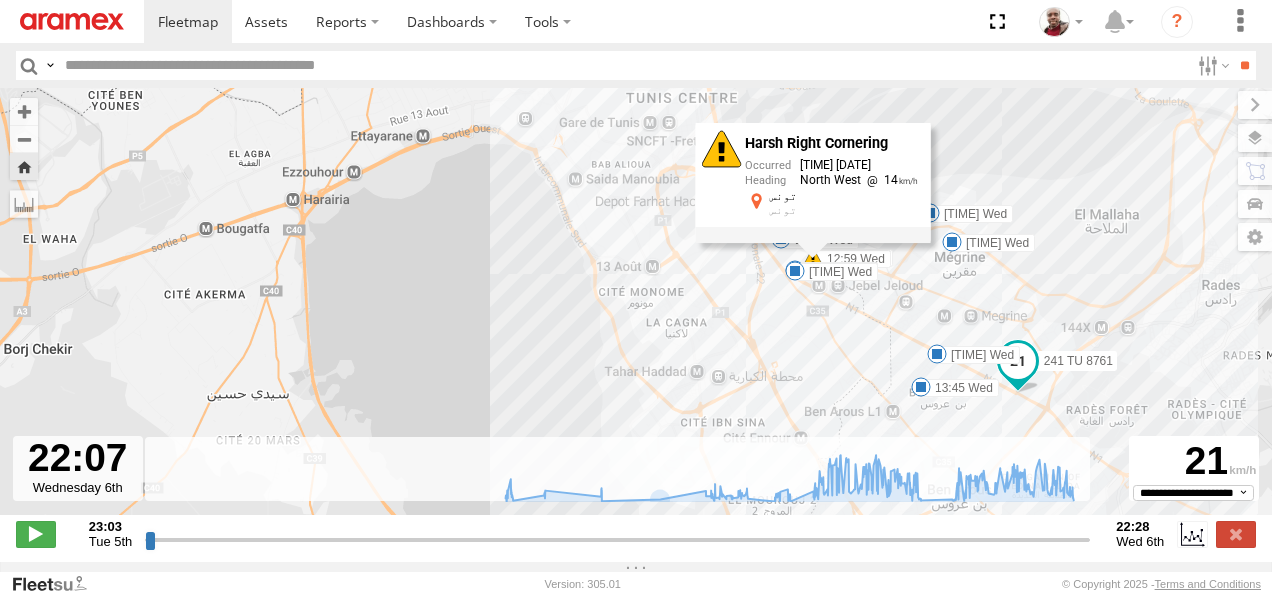 click on "241 TU 8761 [TIME] Wed [TIME] Wed [TIME] Wed [TIME] Wed [TIME] Wed [TIME] Wed [TIME] Wed [TIME] Wed [TIME] Wed [TIME] Wed [TIME] Wed [TIME] Wed [TIME] Wed [TIME] Wed [TIME] Wed [TIME] Wed Harsh Right Cornering [TIME] [DATE] North West 14 [CITY] [CITY]" at bounding box center (636, 312) 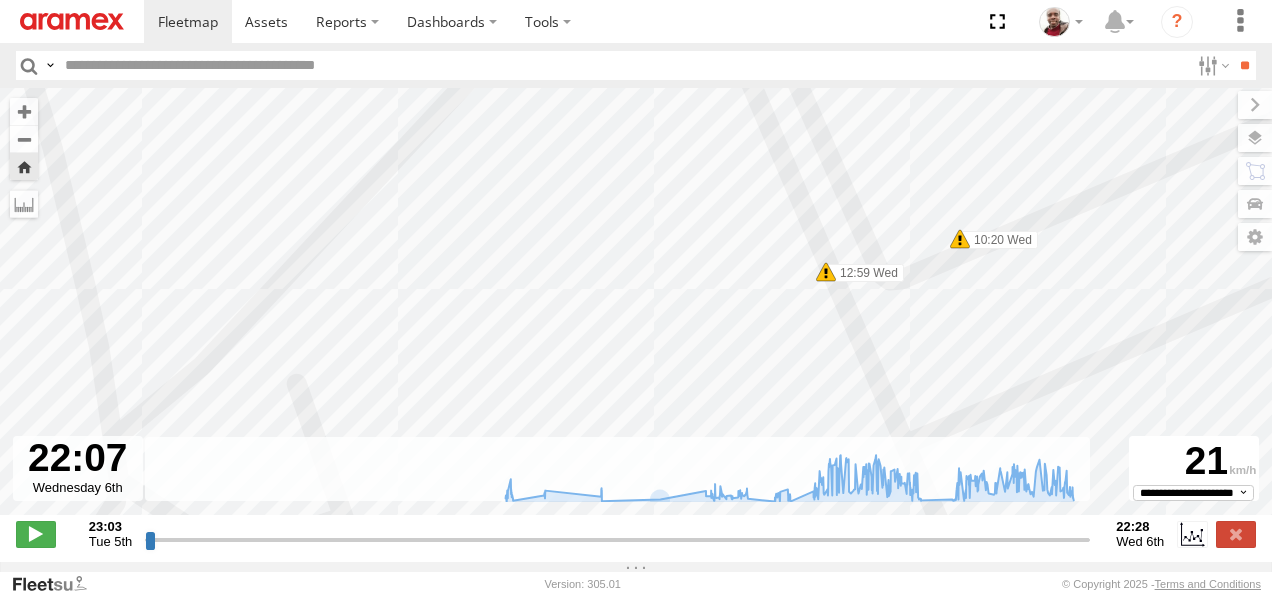click at bounding box center [960, 239] 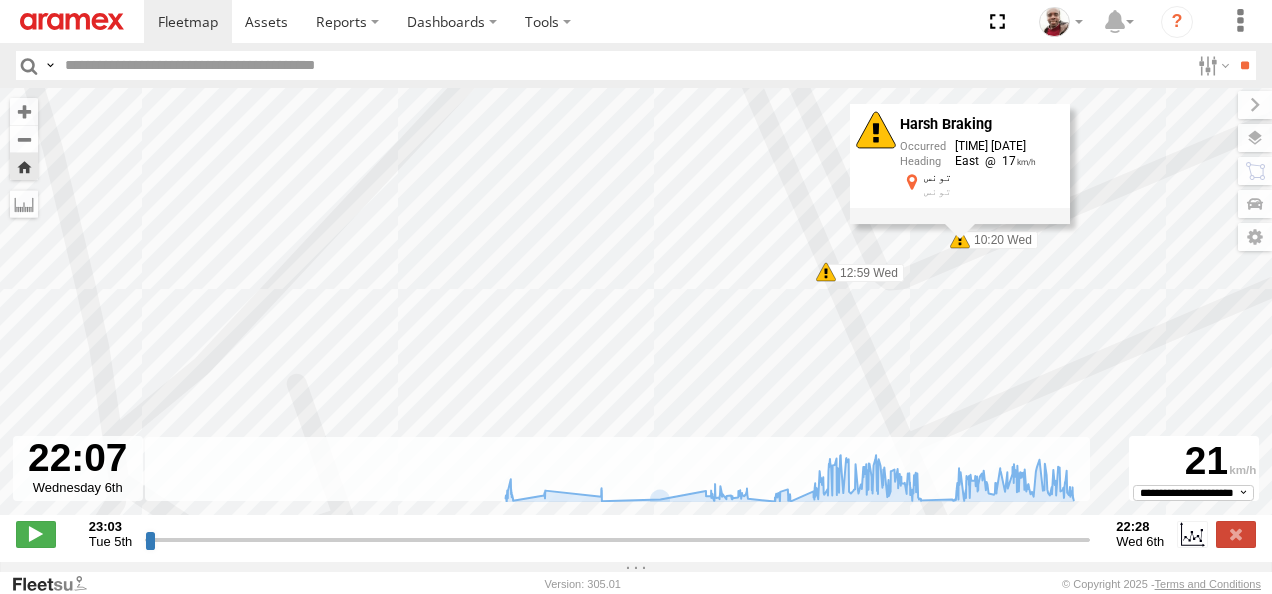 click at bounding box center (826, 272) 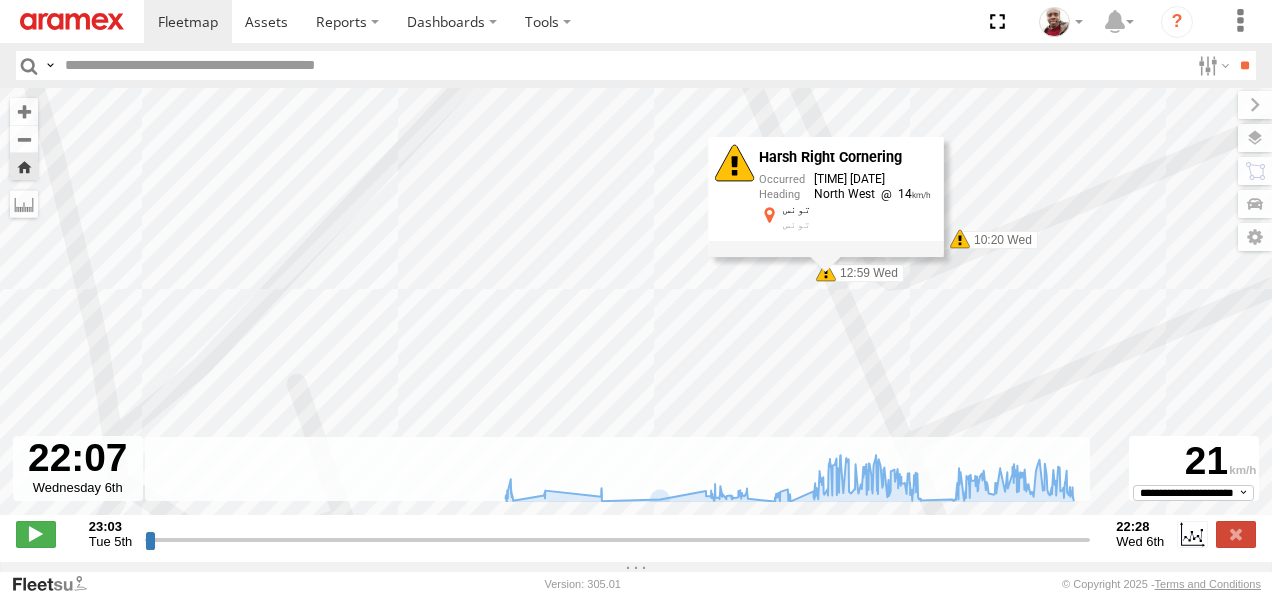 click on "241 TU 8761 [TIME] Wed [TIME] Wed [TIME] Wed [TIME] Wed [TIME] Wed [TIME] Wed [TIME] Wed [TIME] Wed [TIME] Wed [TIME] Wed [TIME] Wed [TIME] Wed [TIME] Wed [TIME] Wed [TIME] Wed [TIME] Wed Harsh Right Cornering [TIME] [DATE] North West 14 [CITY] [CITY]" at bounding box center (636, 312) 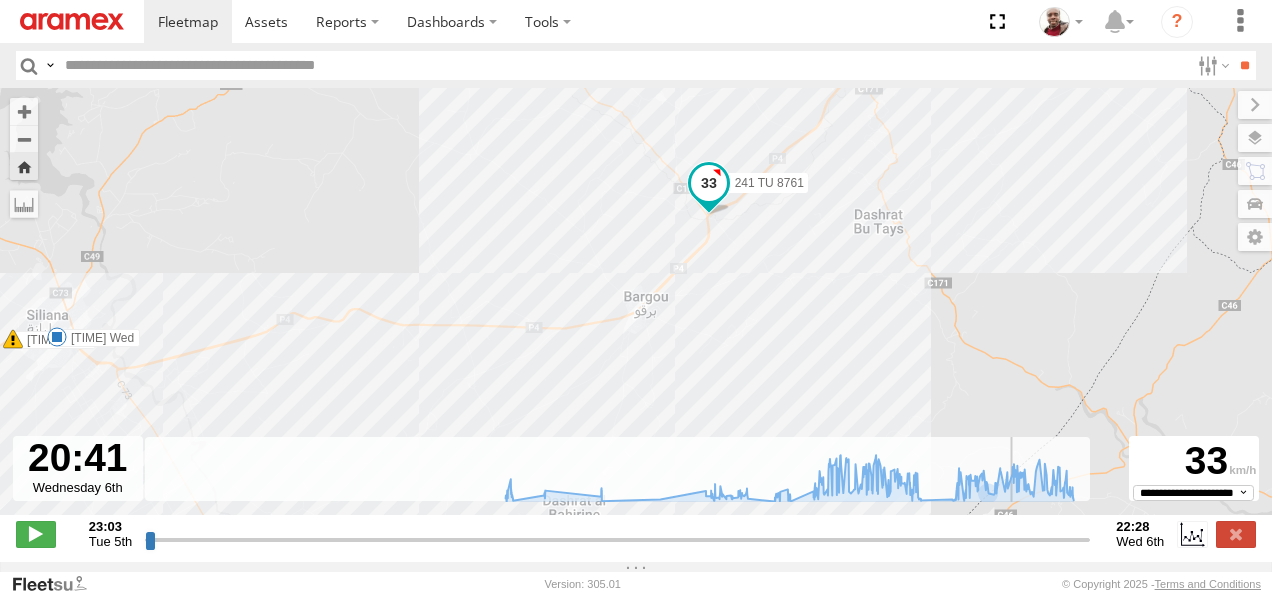 drag, startPoint x: 1077, startPoint y: 555, endPoint x: 1014, endPoint y: 464, distance: 110.67972 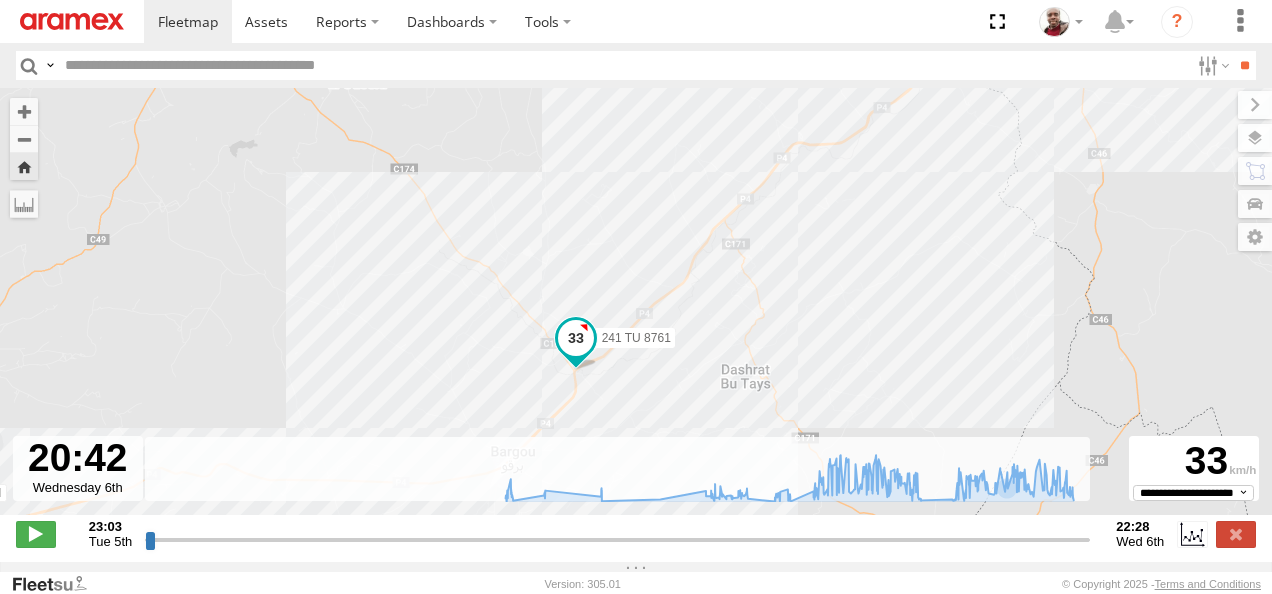 drag, startPoint x: 995, startPoint y: 184, endPoint x: 858, endPoint y: 343, distance: 209.88092 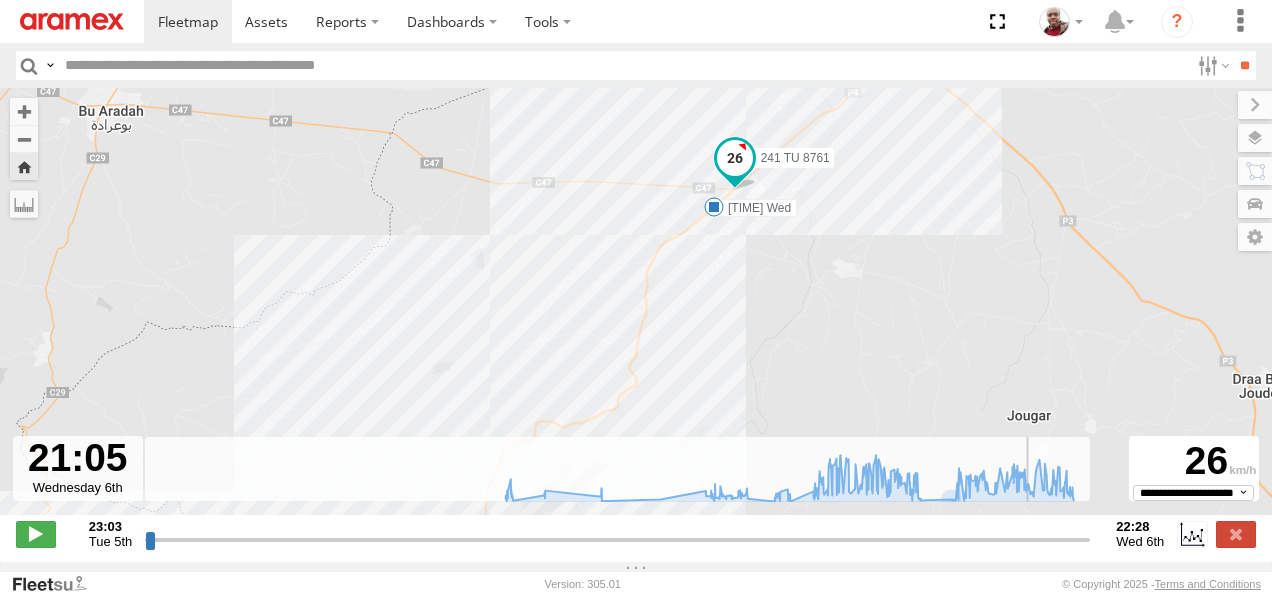 click at bounding box center (617, 539) 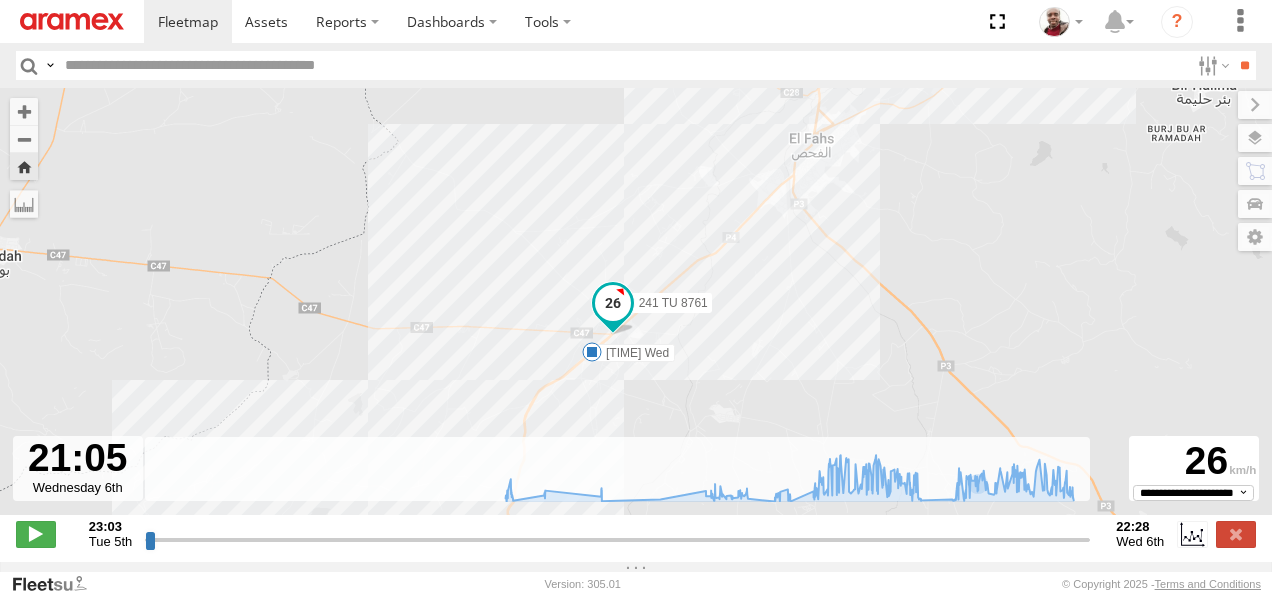 drag, startPoint x: 994, startPoint y: 249, endPoint x: 874, endPoint y: 392, distance: 186.67886 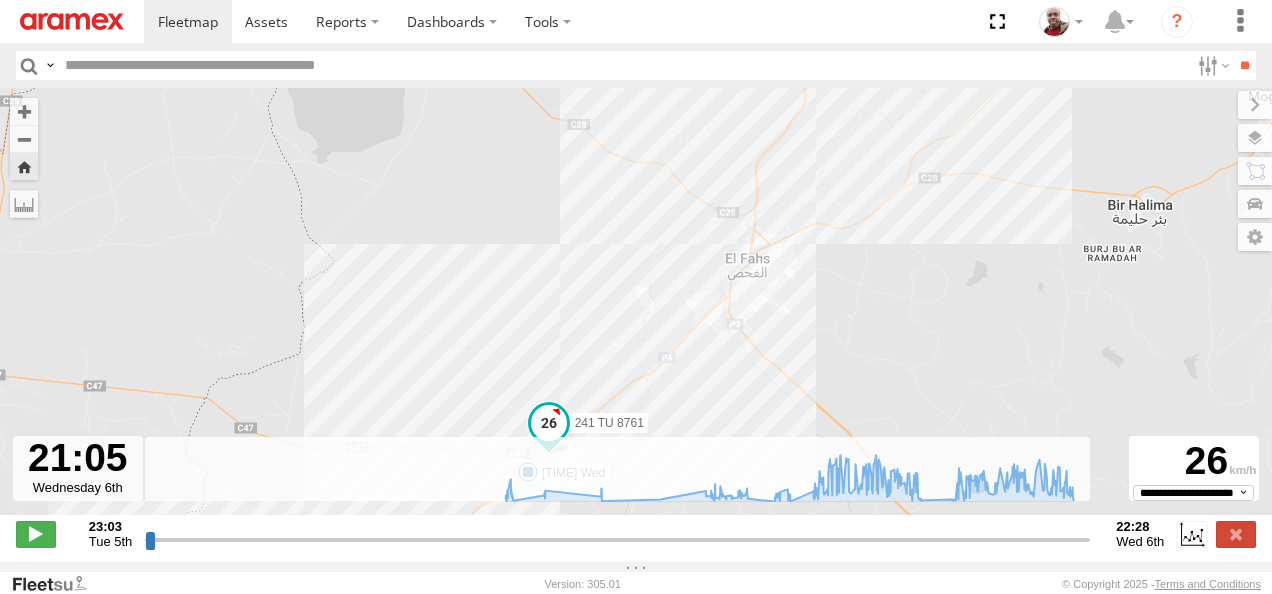drag, startPoint x: 930, startPoint y: 227, endPoint x: 871, endPoint y: 340, distance: 127.47549 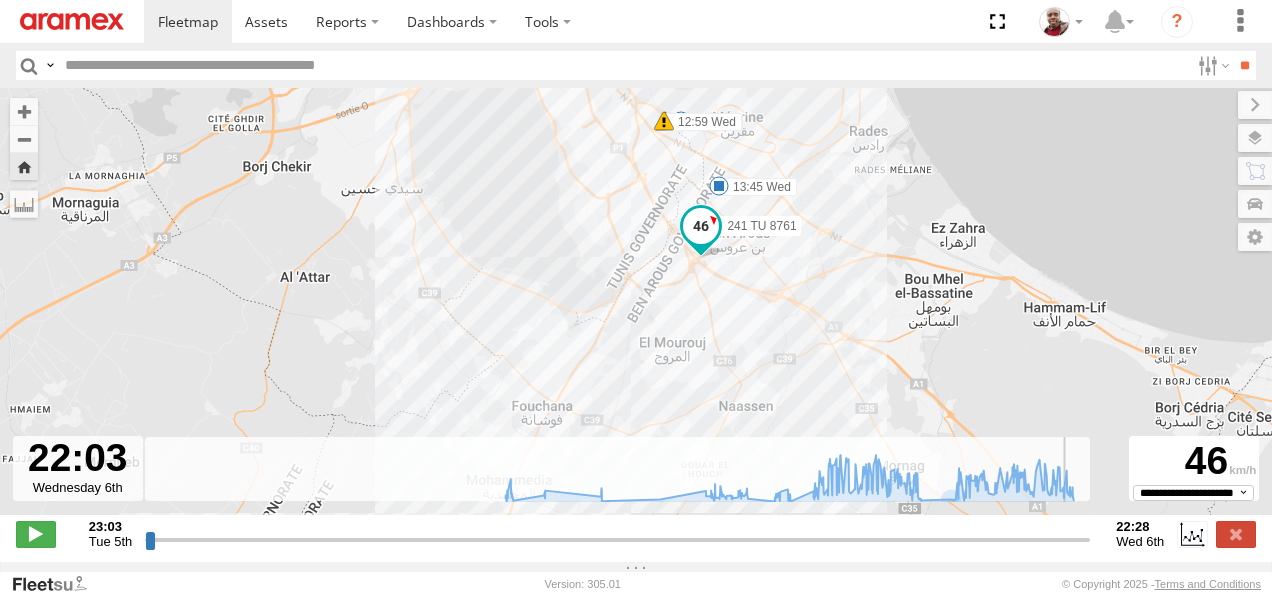 drag, startPoint x: 1031, startPoint y: 552, endPoint x: 1068, endPoint y: 536, distance: 40.311287 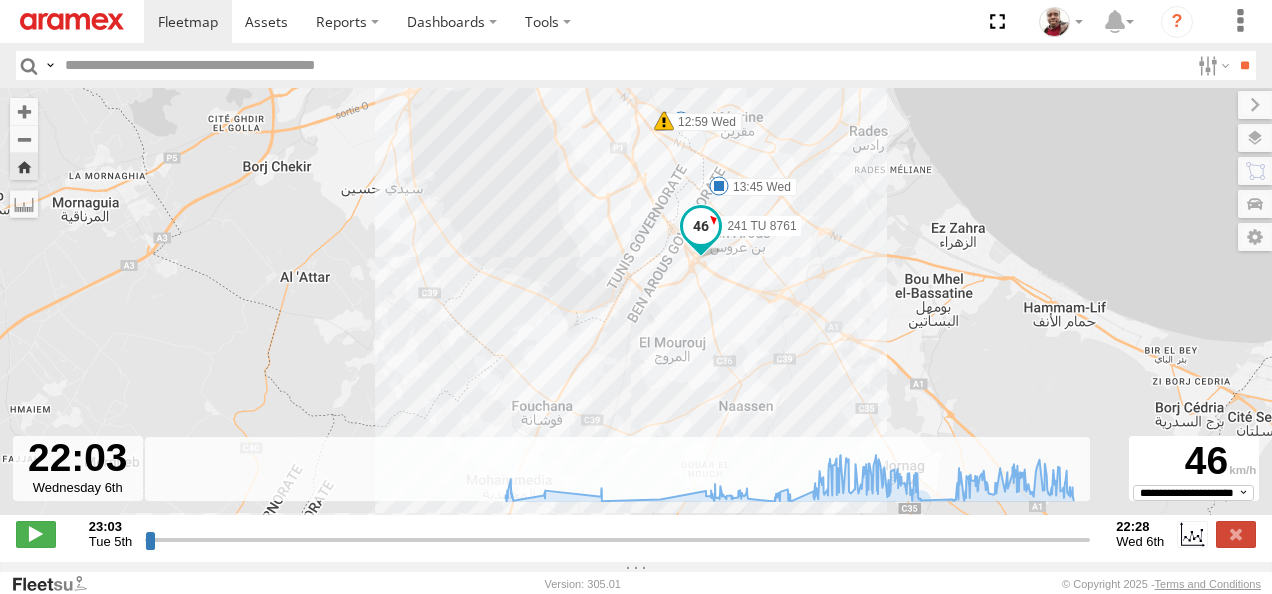 click at bounding box center [72, 21] 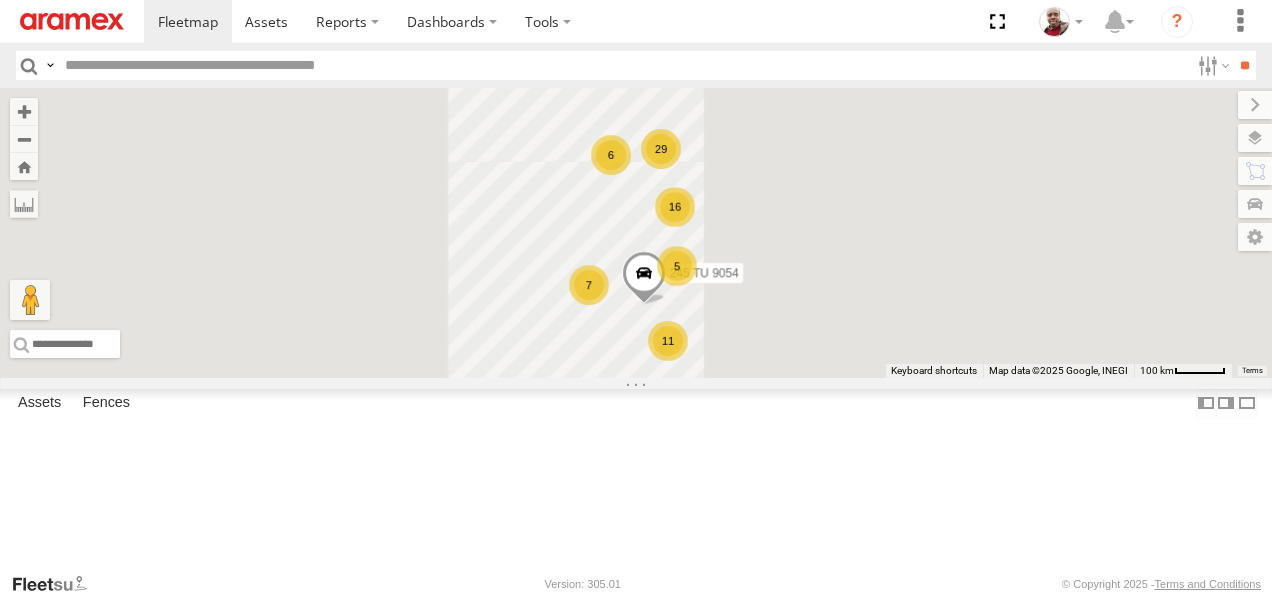 scroll, scrollTop: 0, scrollLeft: 0, axis: both 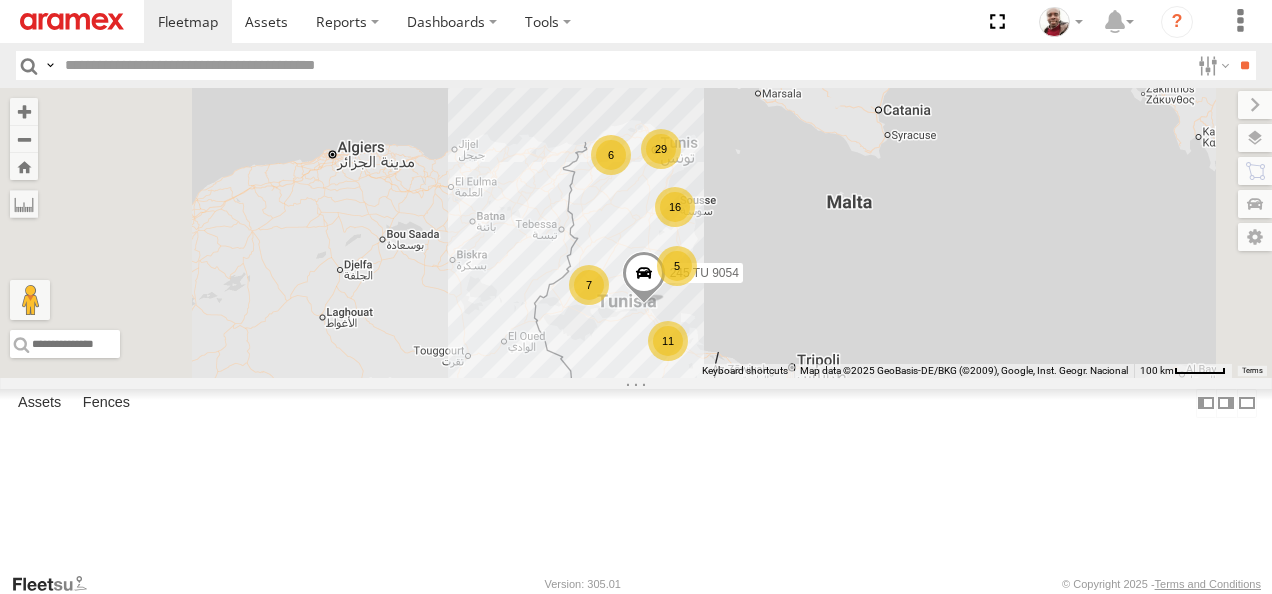 click at bounding box center (623, 65) 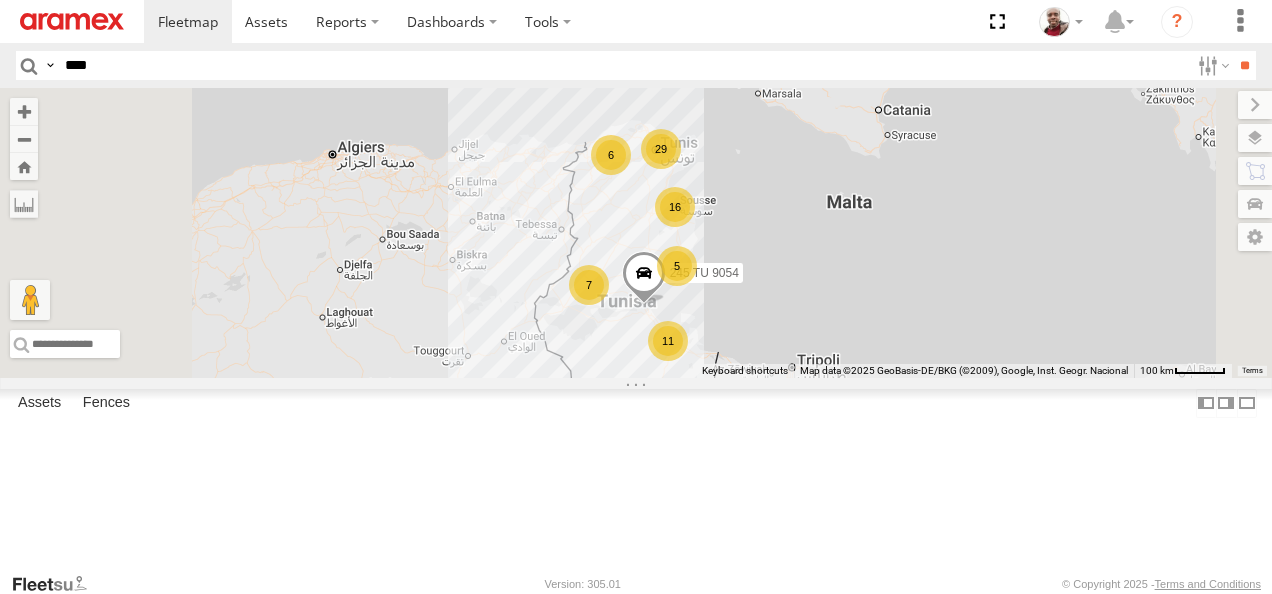 click on "**" at bounding box center [1244, 65] 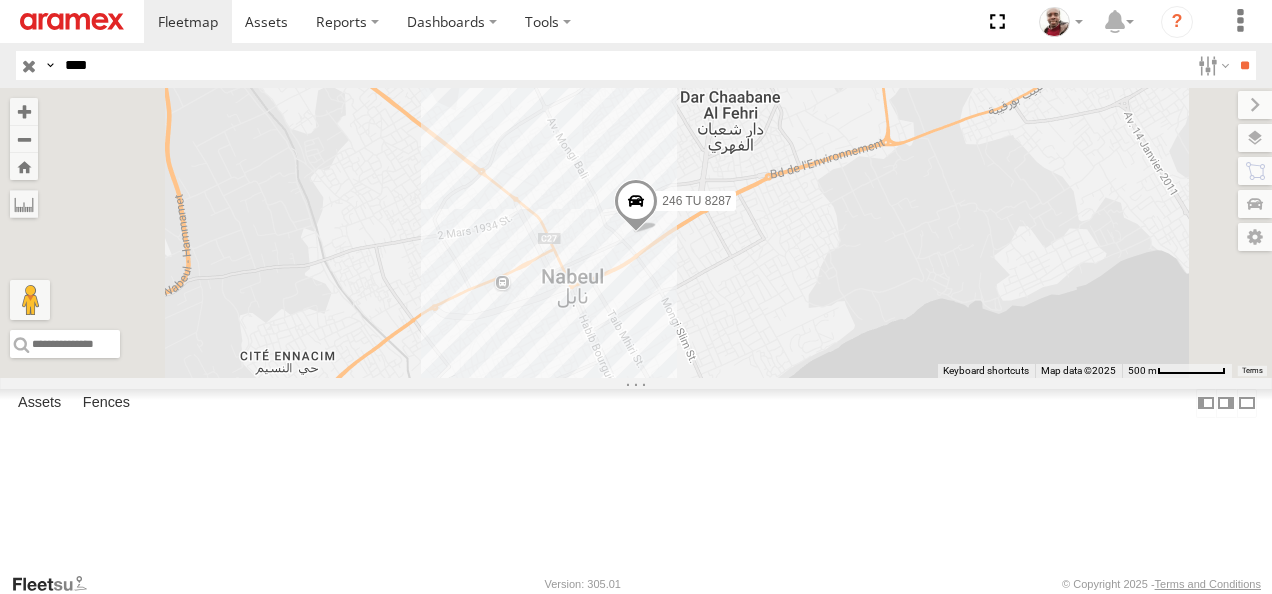 click on "****" at bounding box center (623, 65) 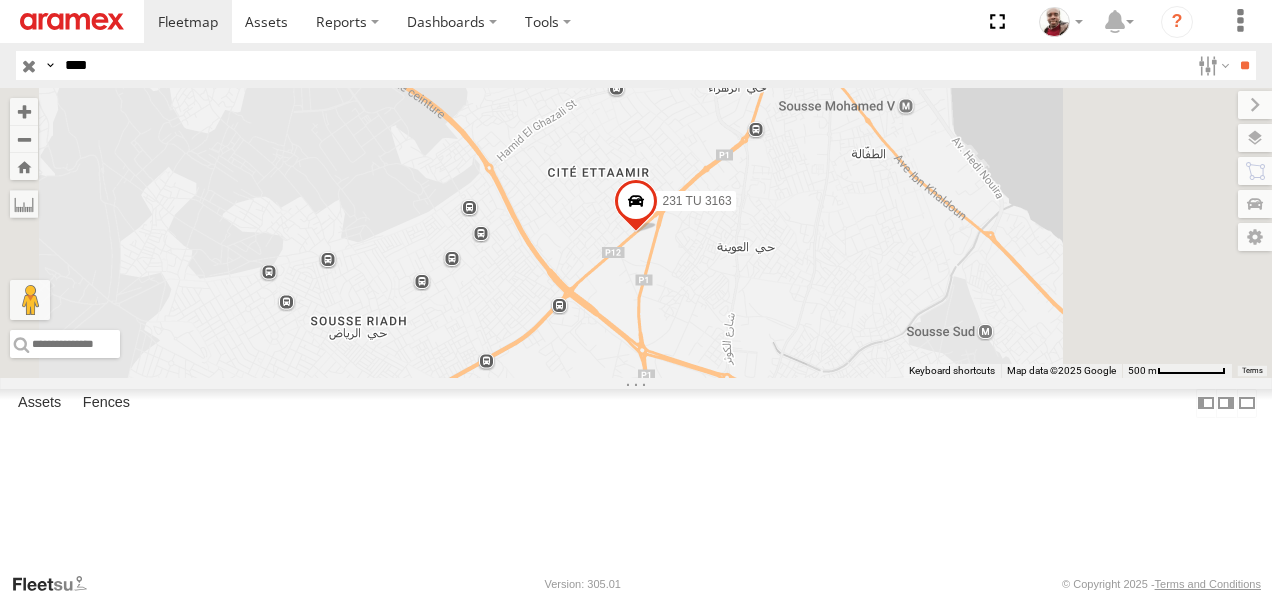 type on "****" 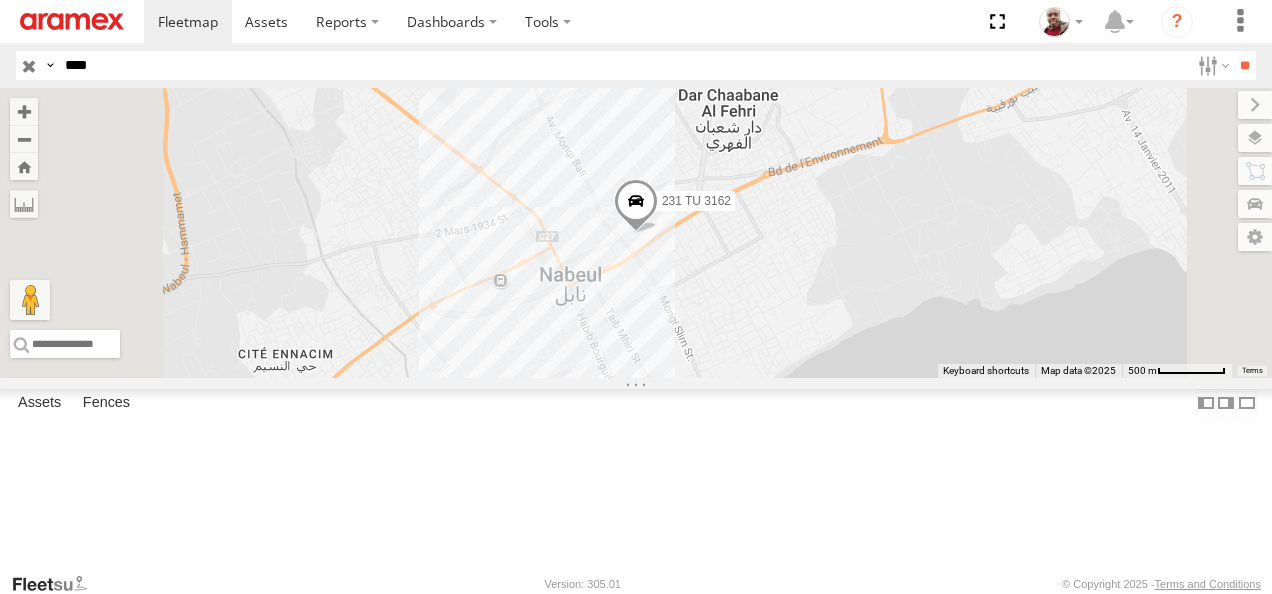 click at bounding box center (29, 65) 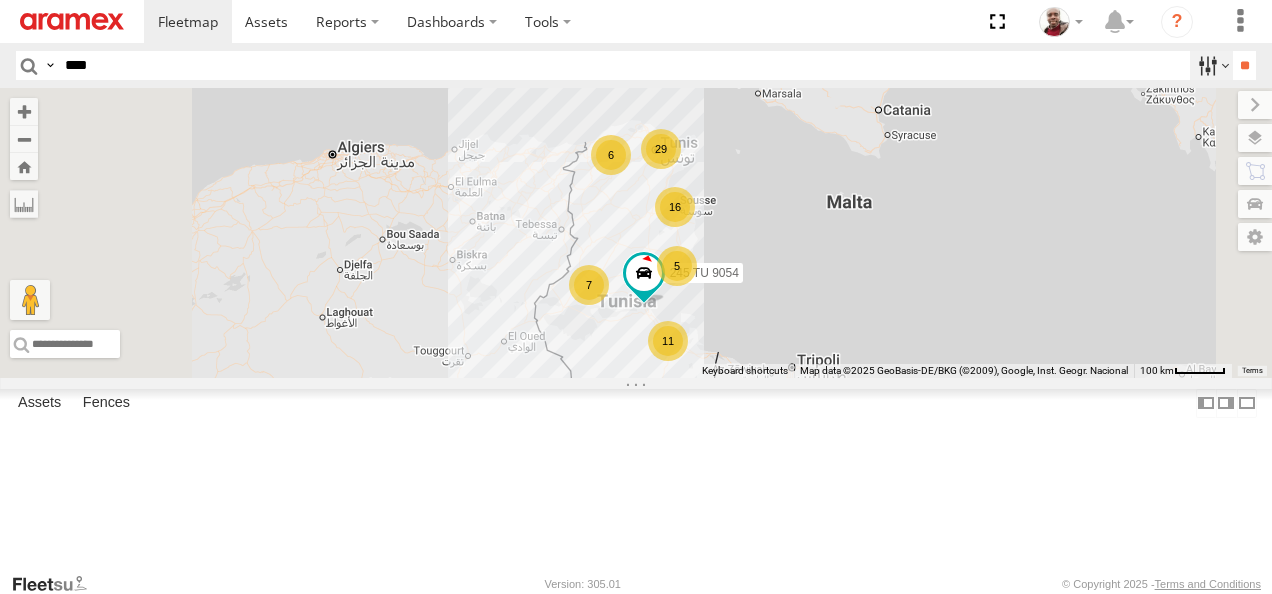 click at bounding box center [1211, 65] 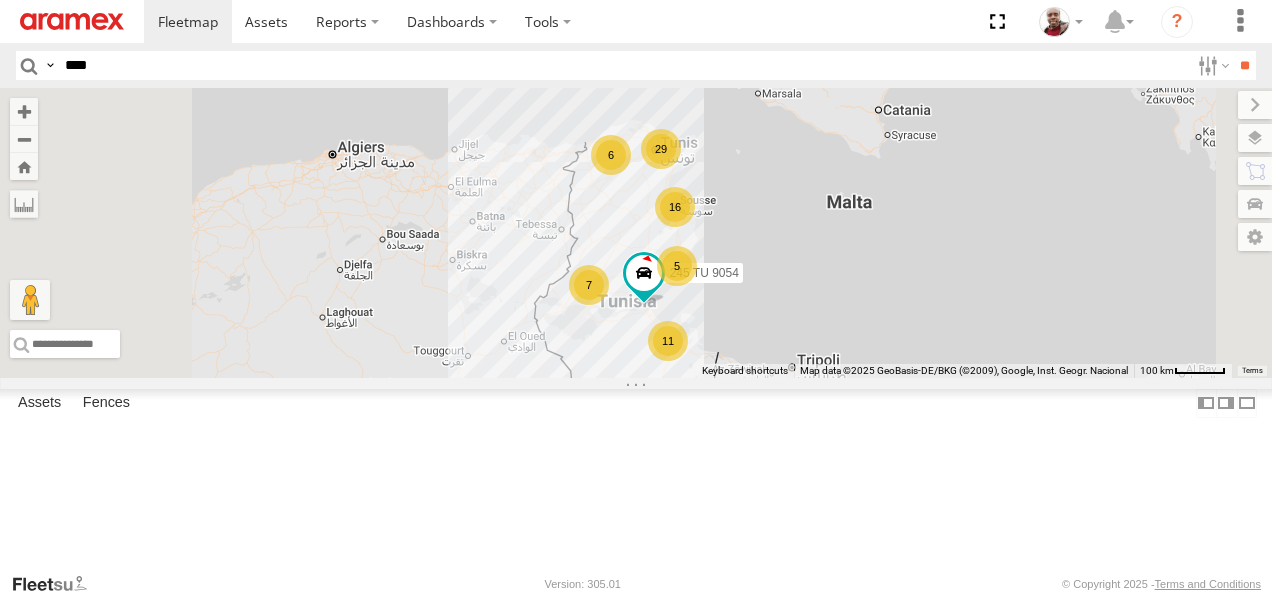 click at bounding box center (0, 0) 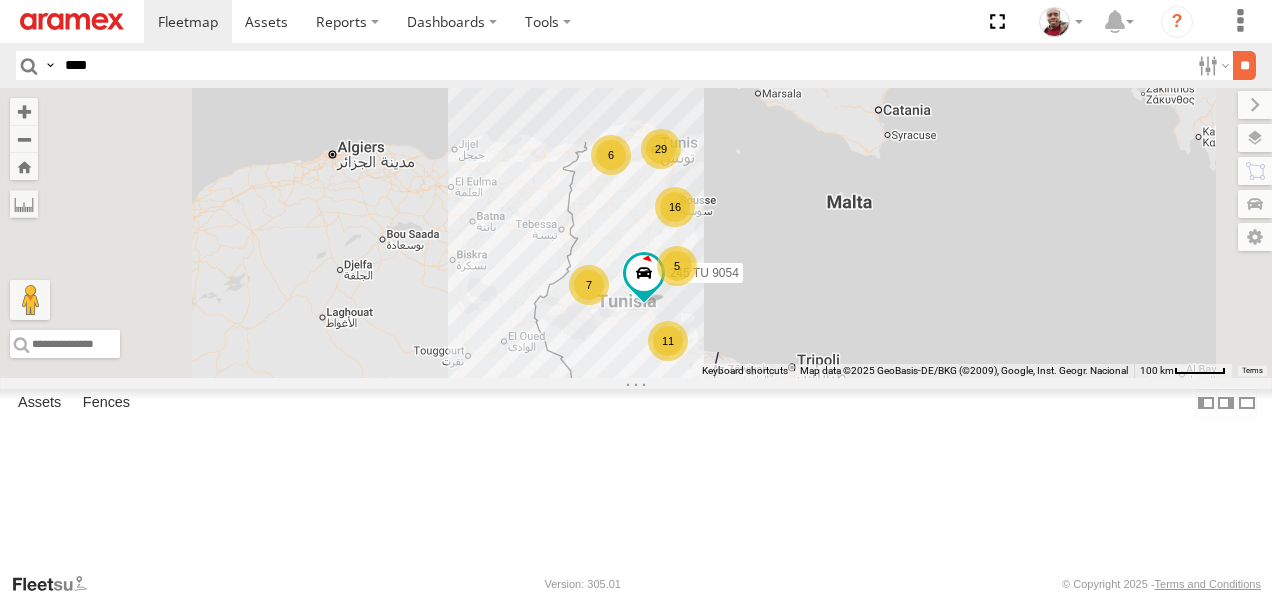 click on "**" at bounding box center (1244, 65) 